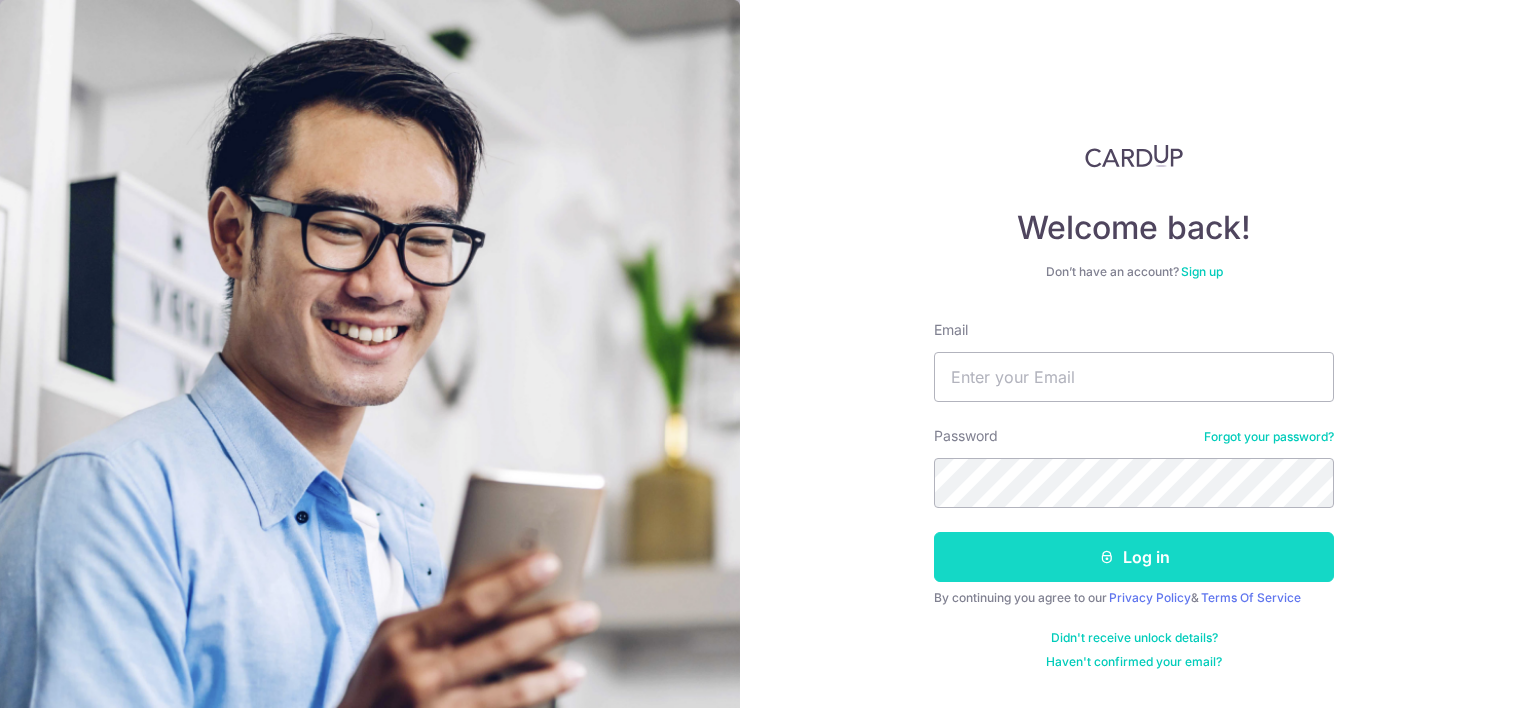 scroll, scrollTop: 0, scrollLeft: 0, axis: both 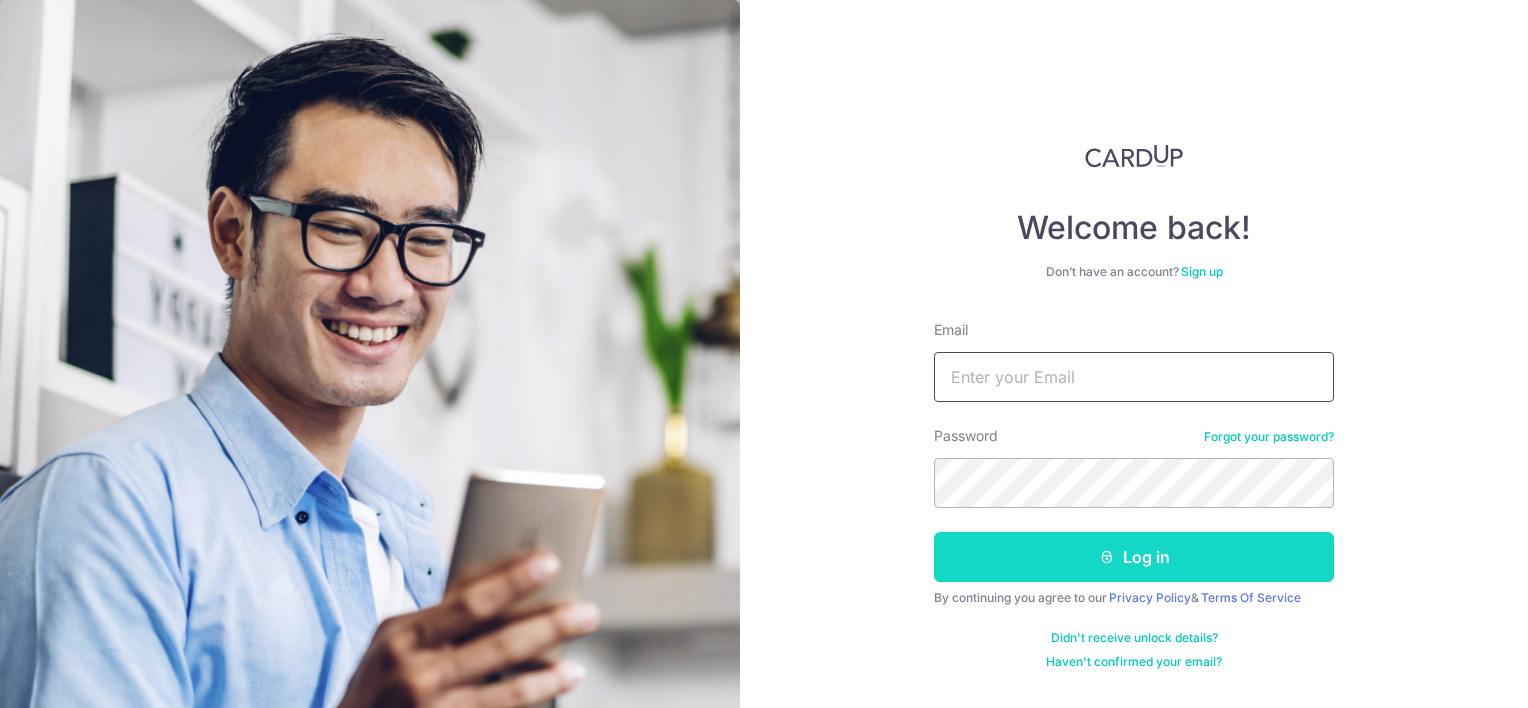 type on "[EMAIL]" 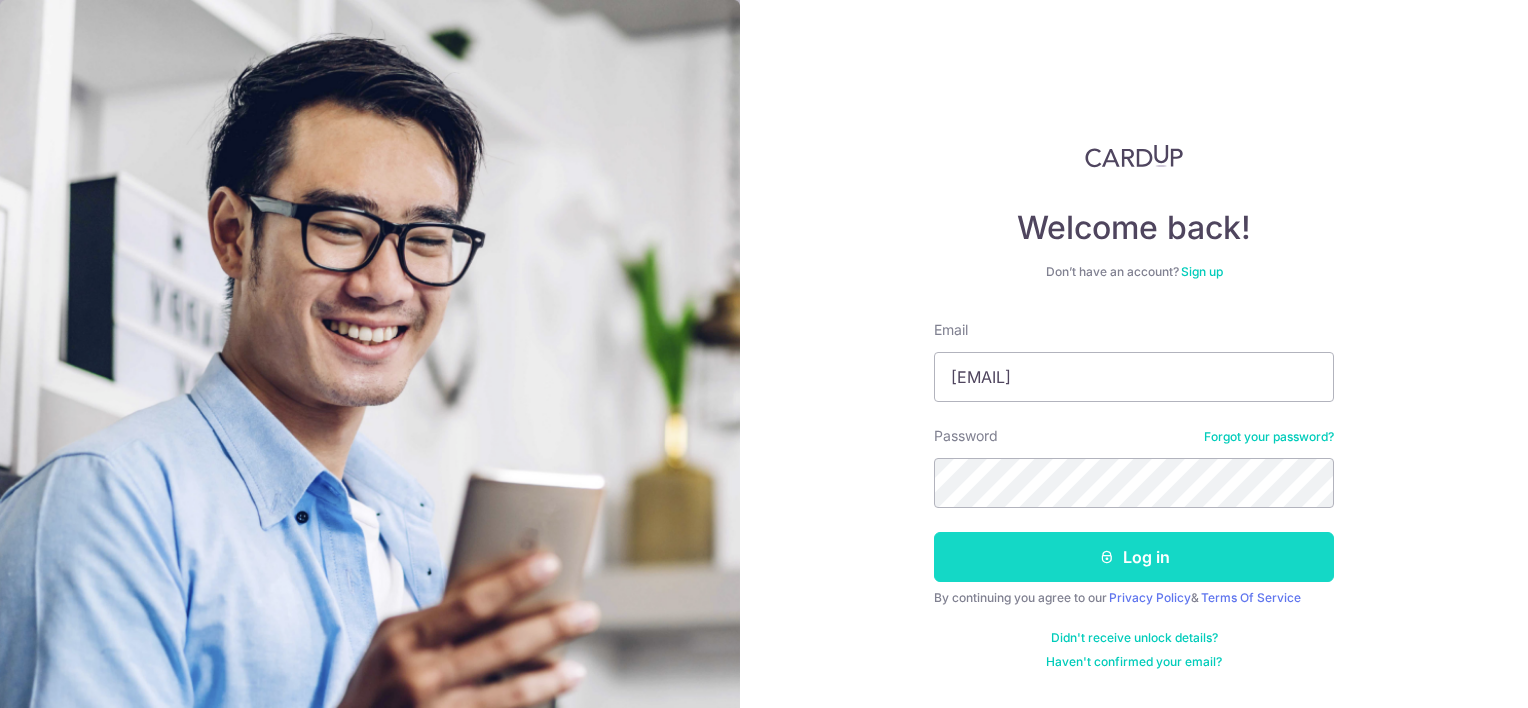click on "Log in" at bounding box center [1134, 557] 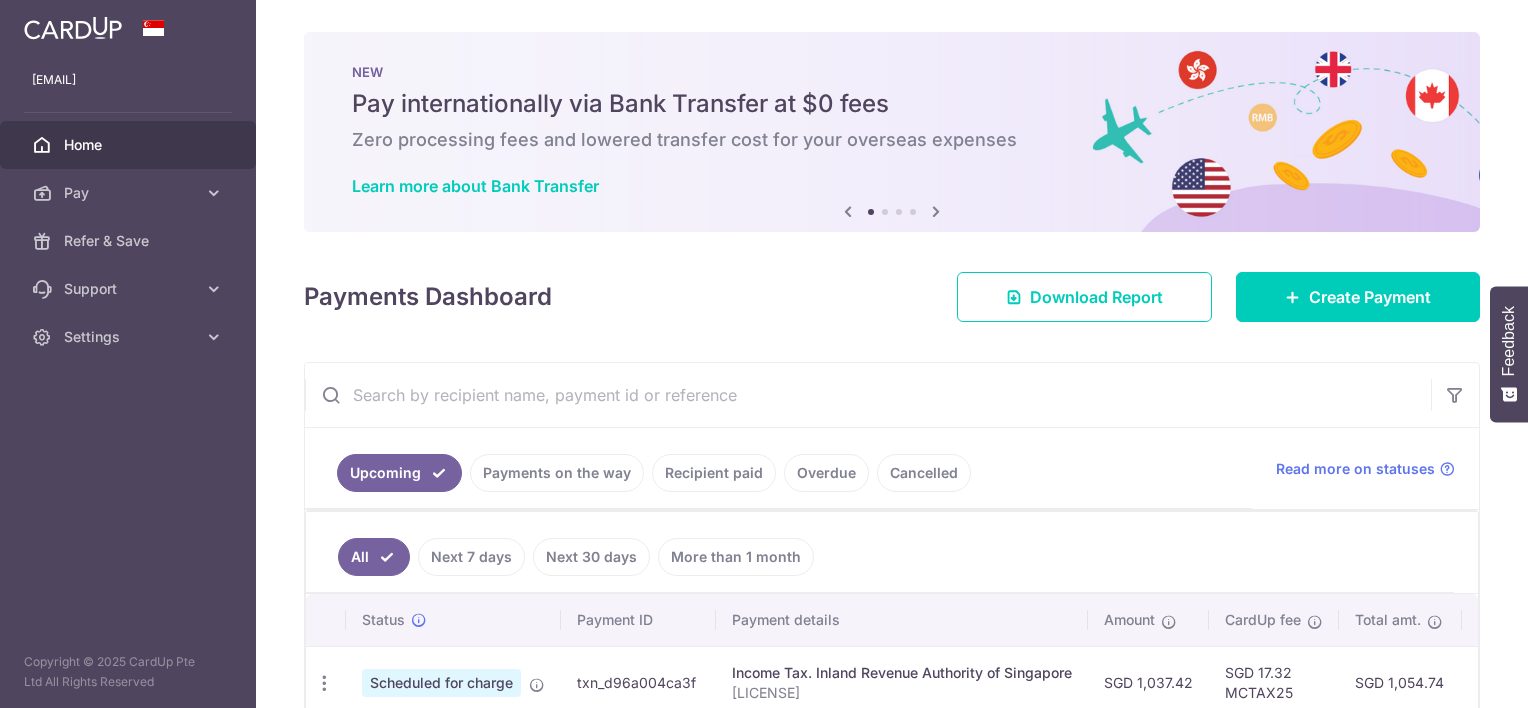 scroll, scrollTop: 0, scrollLeft: 0, axis: both 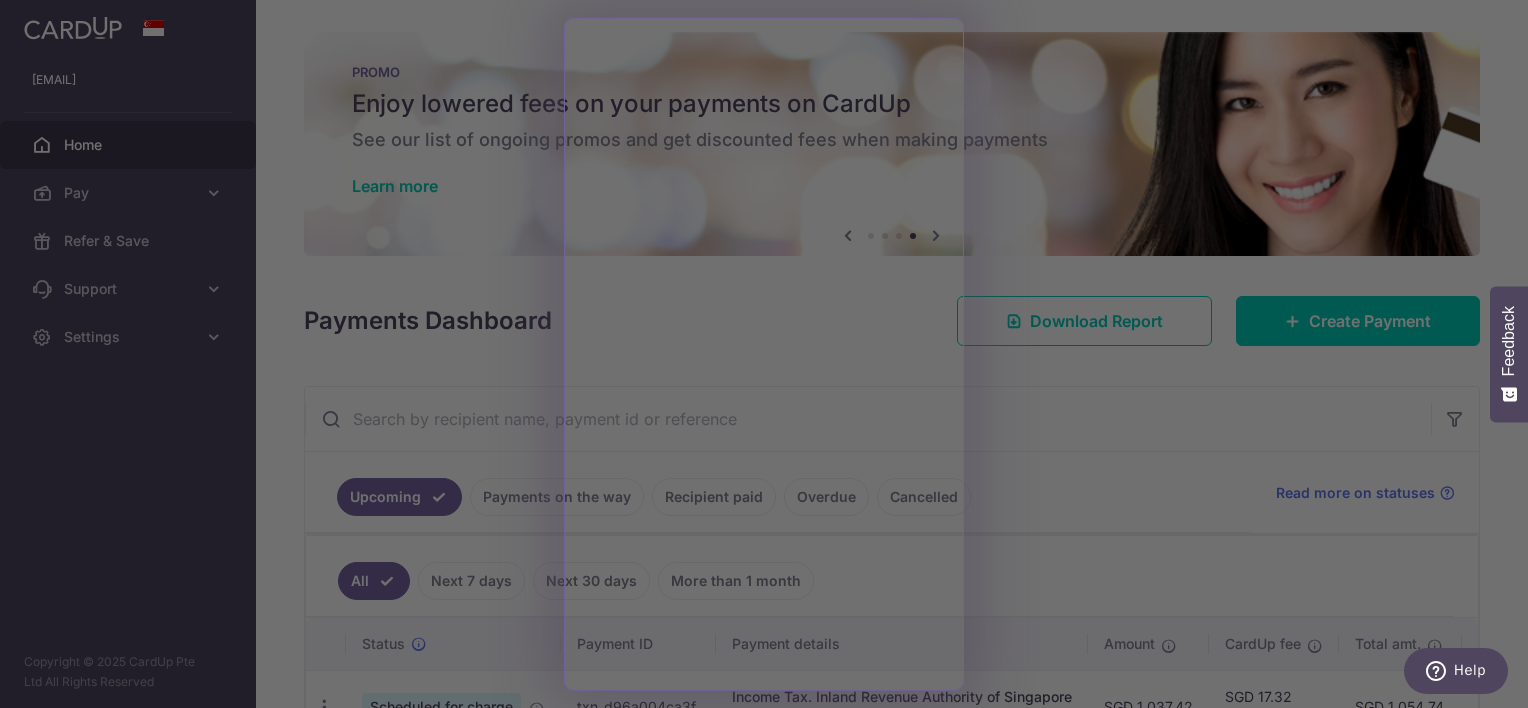 click at bounding box center (771, 357) 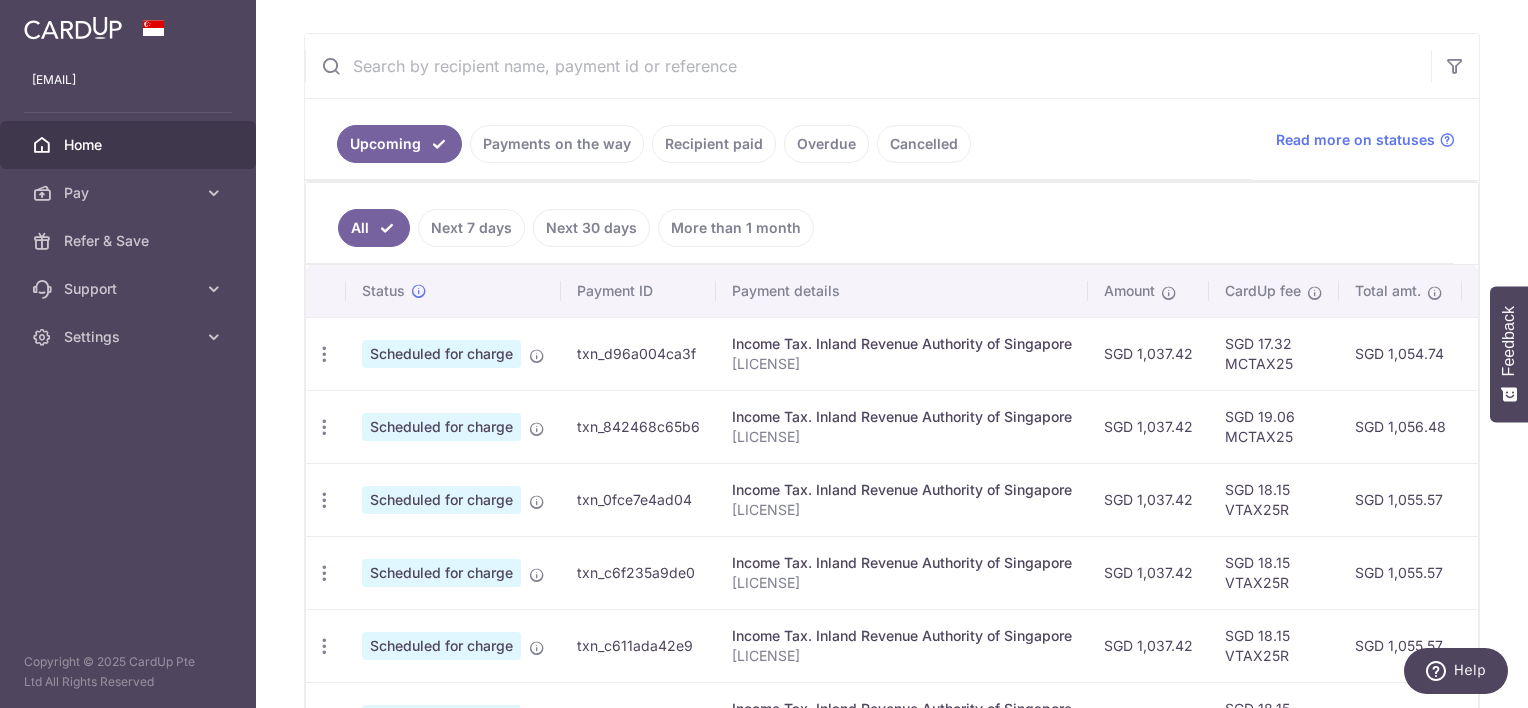 scroll, scrollTop: 400, scrollLeft: 0, axis: vertical 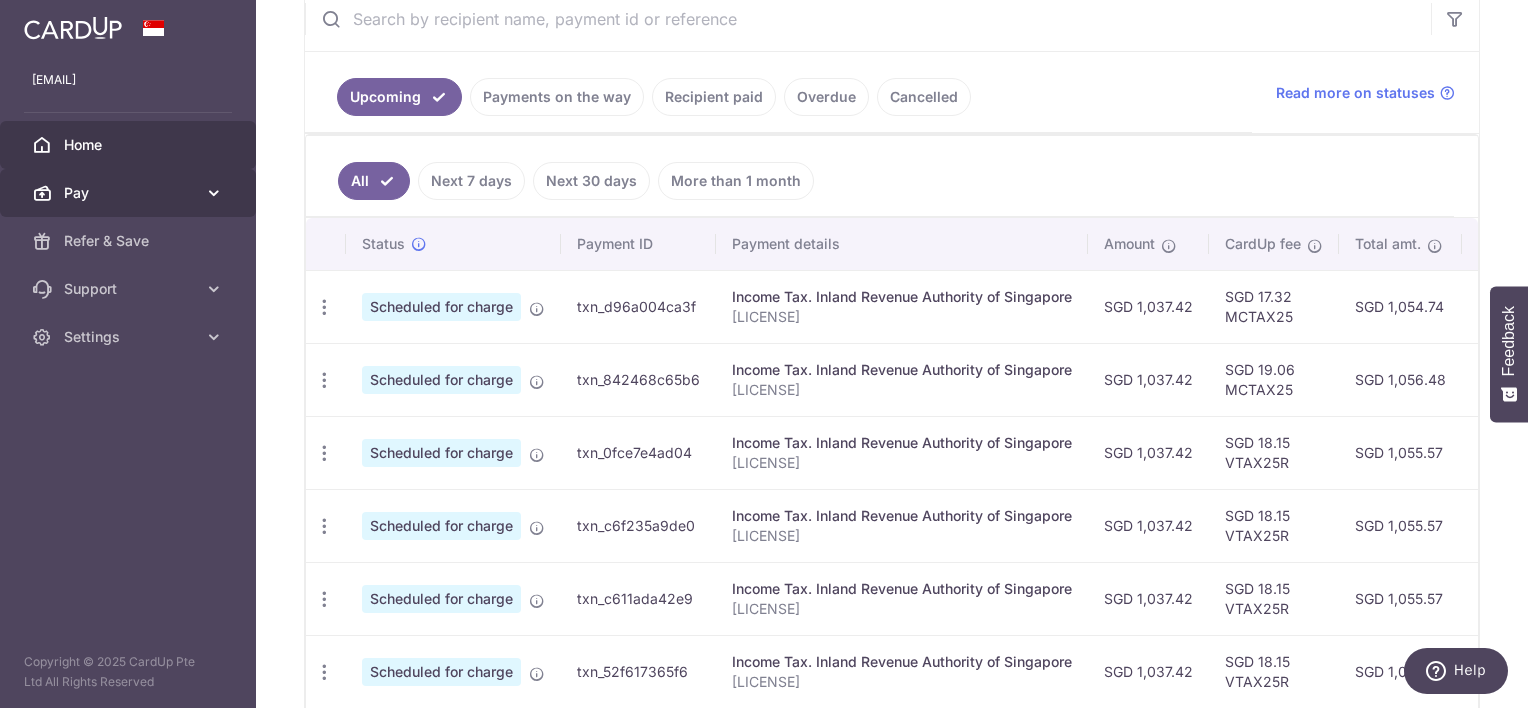 click at bounding box center [214, 193] 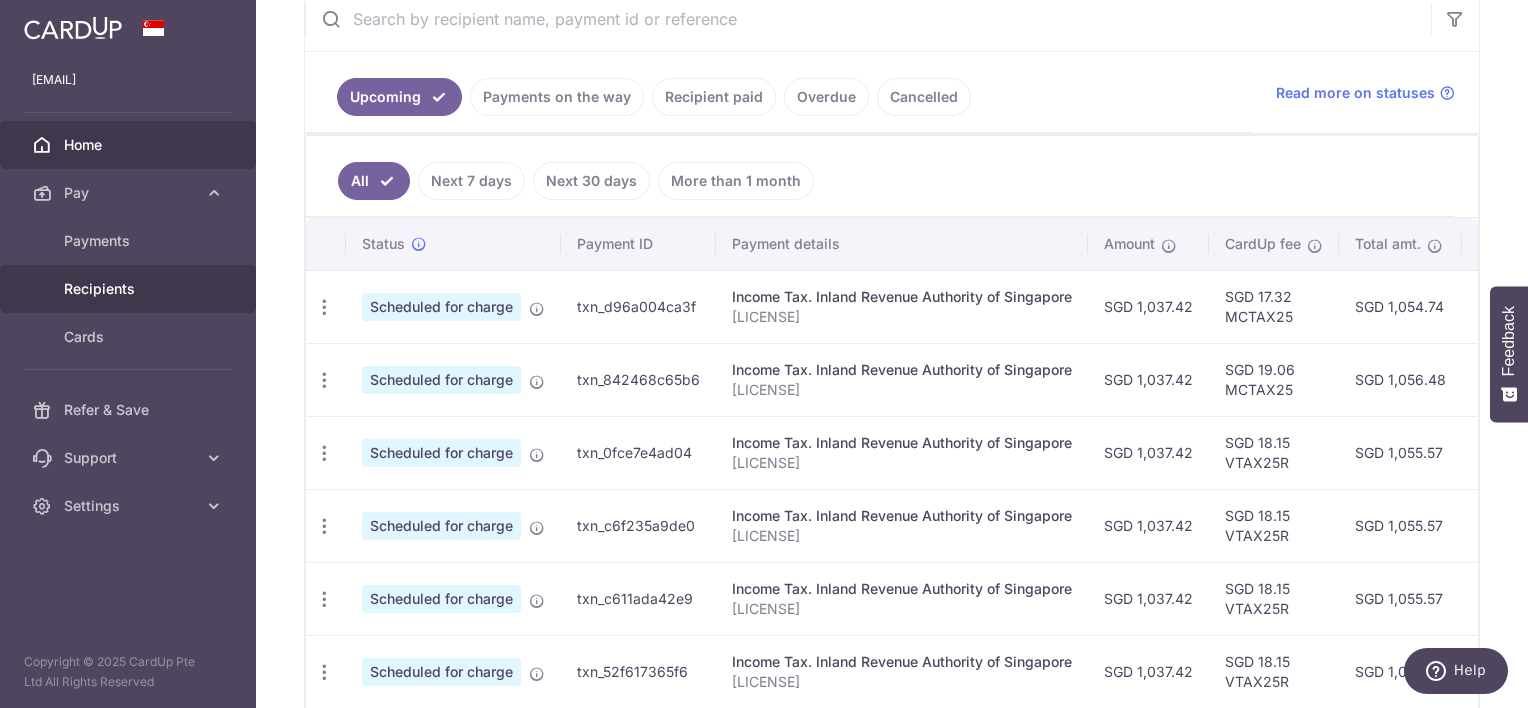 click on "Recipients" at bounding box center (130, 289) 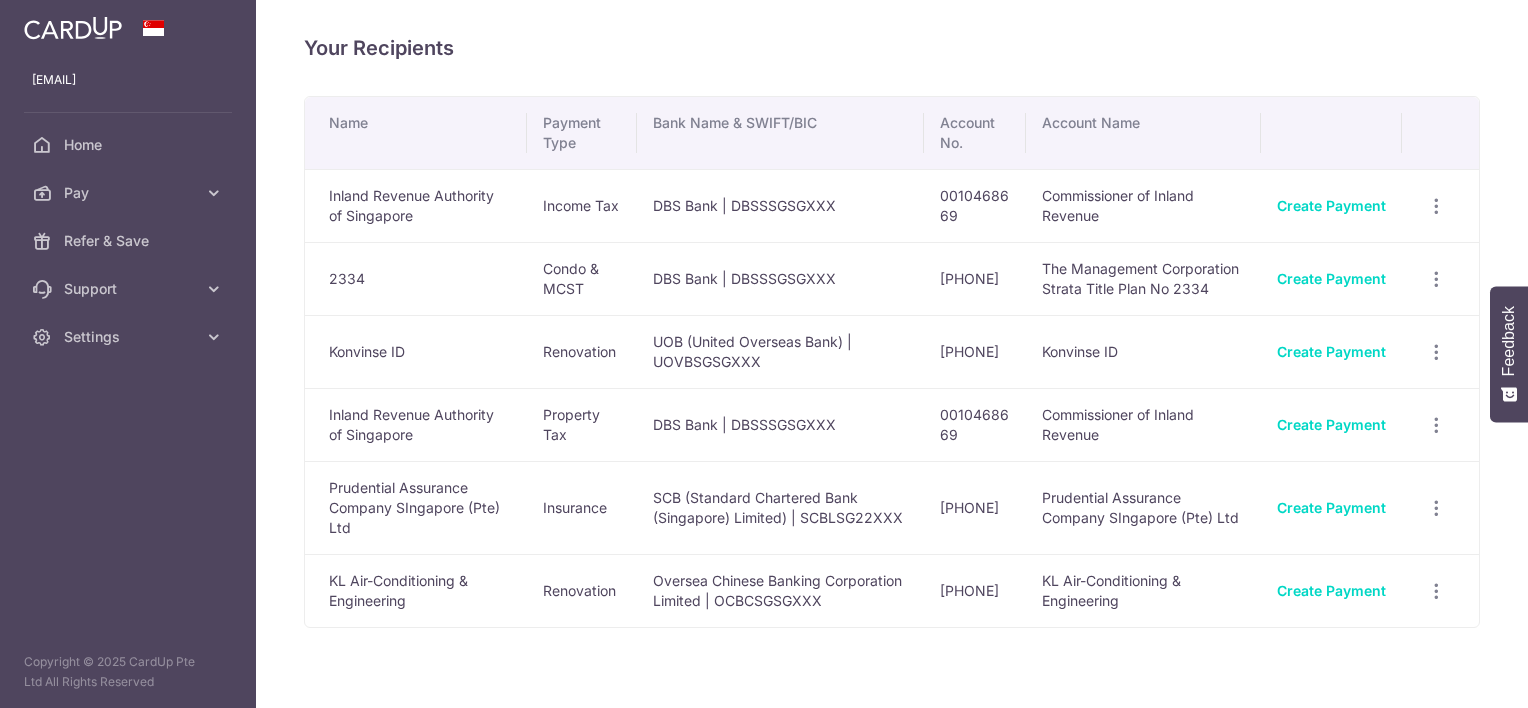 scroll, scrollTop: 0, scrollLeft: 0, axis: both 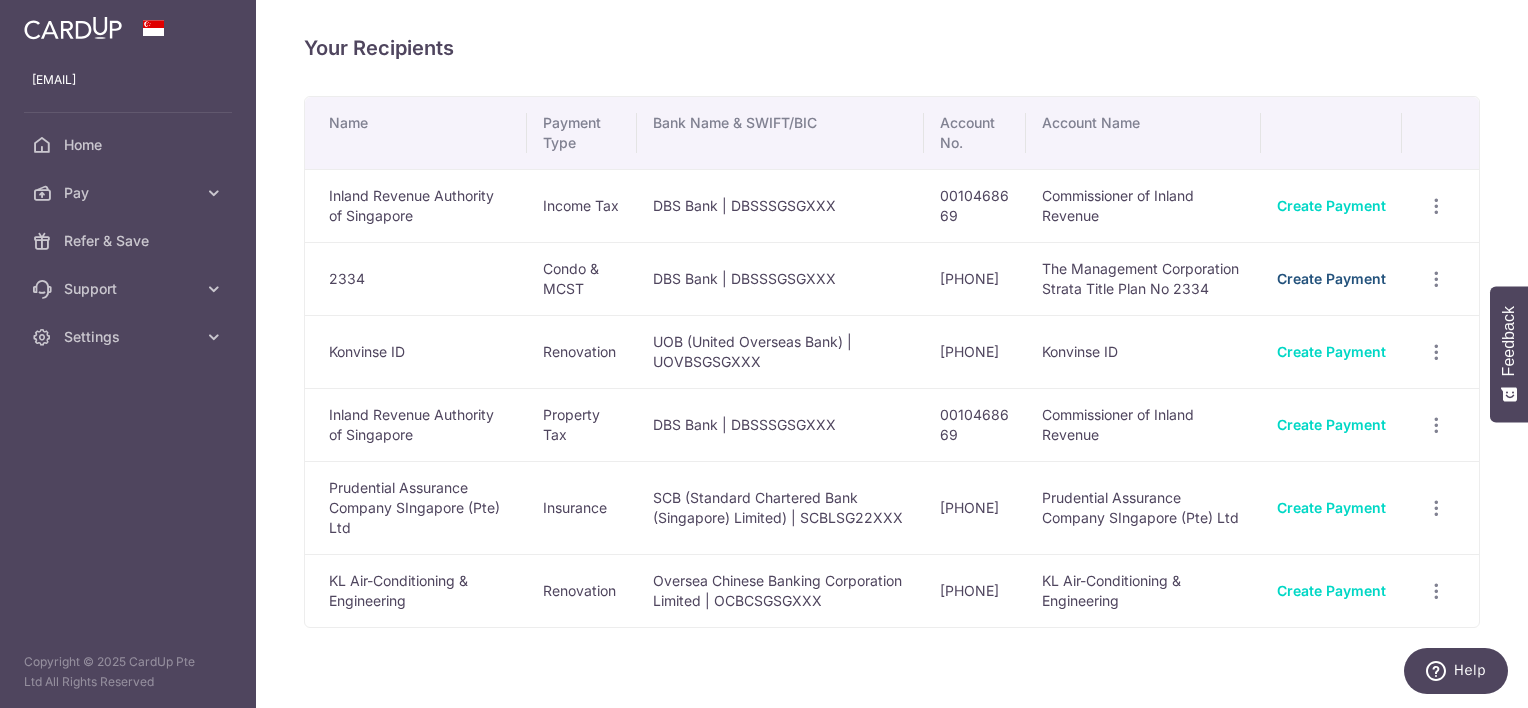 click on "Create Payment" at bounding box center [1331, 278] 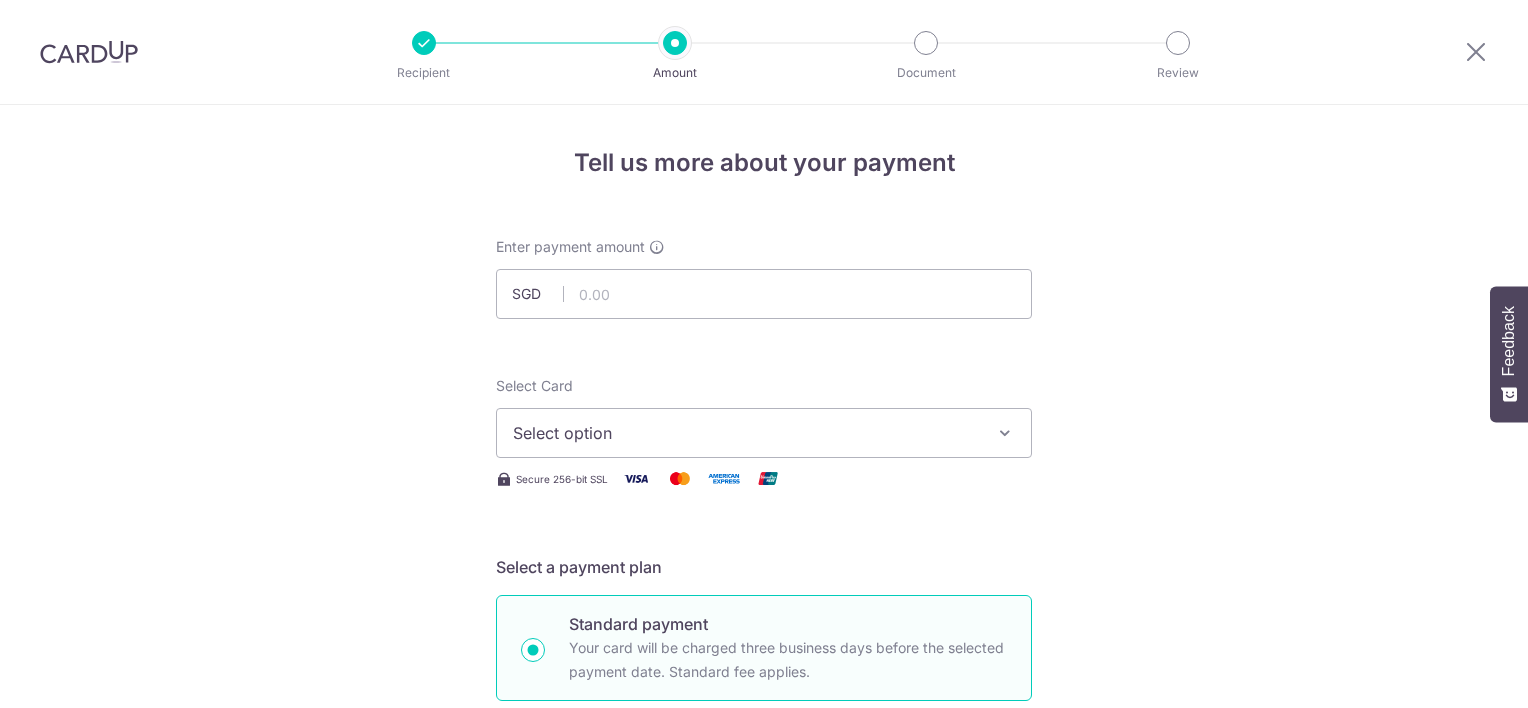 scroll, scrollTop: 0, scrollLeft: 0, axis: both 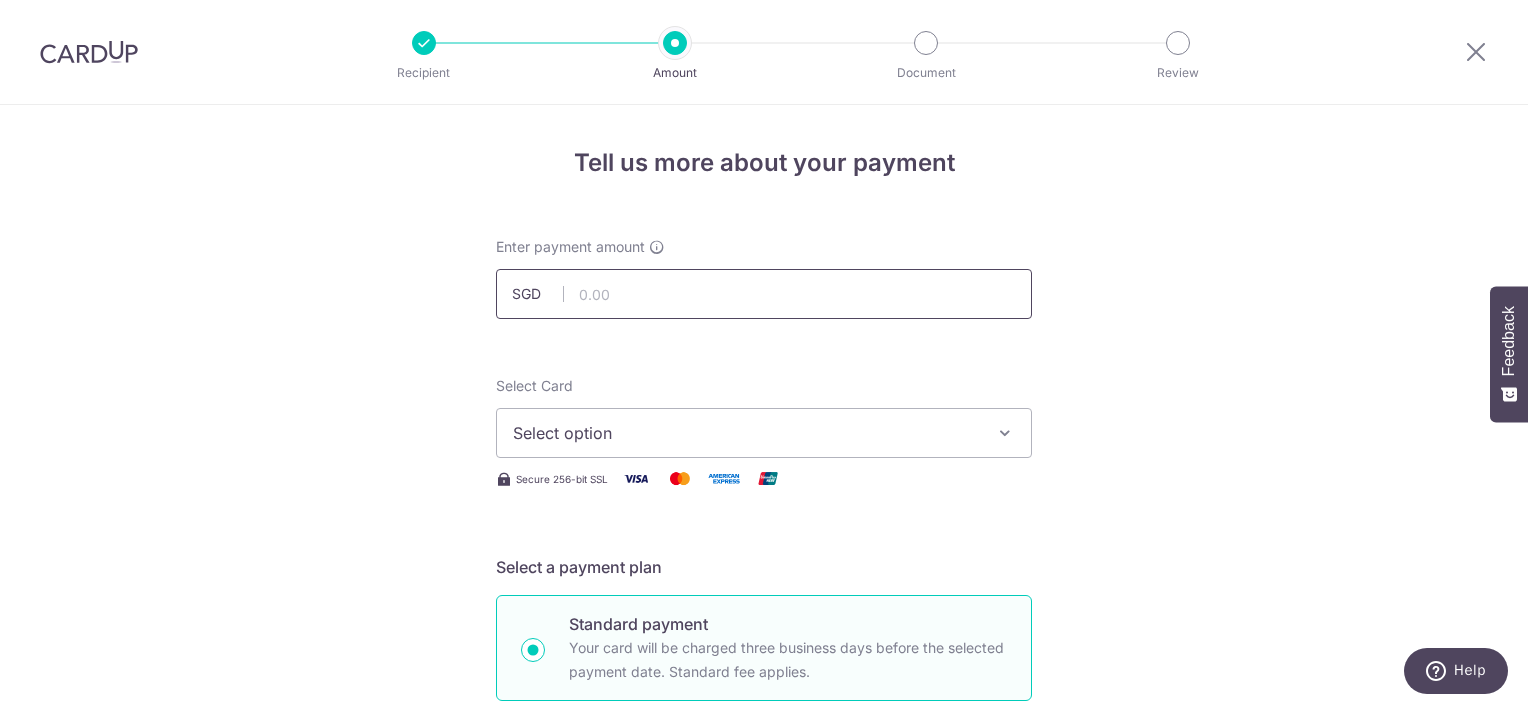 click at bounding box center (764, 294) 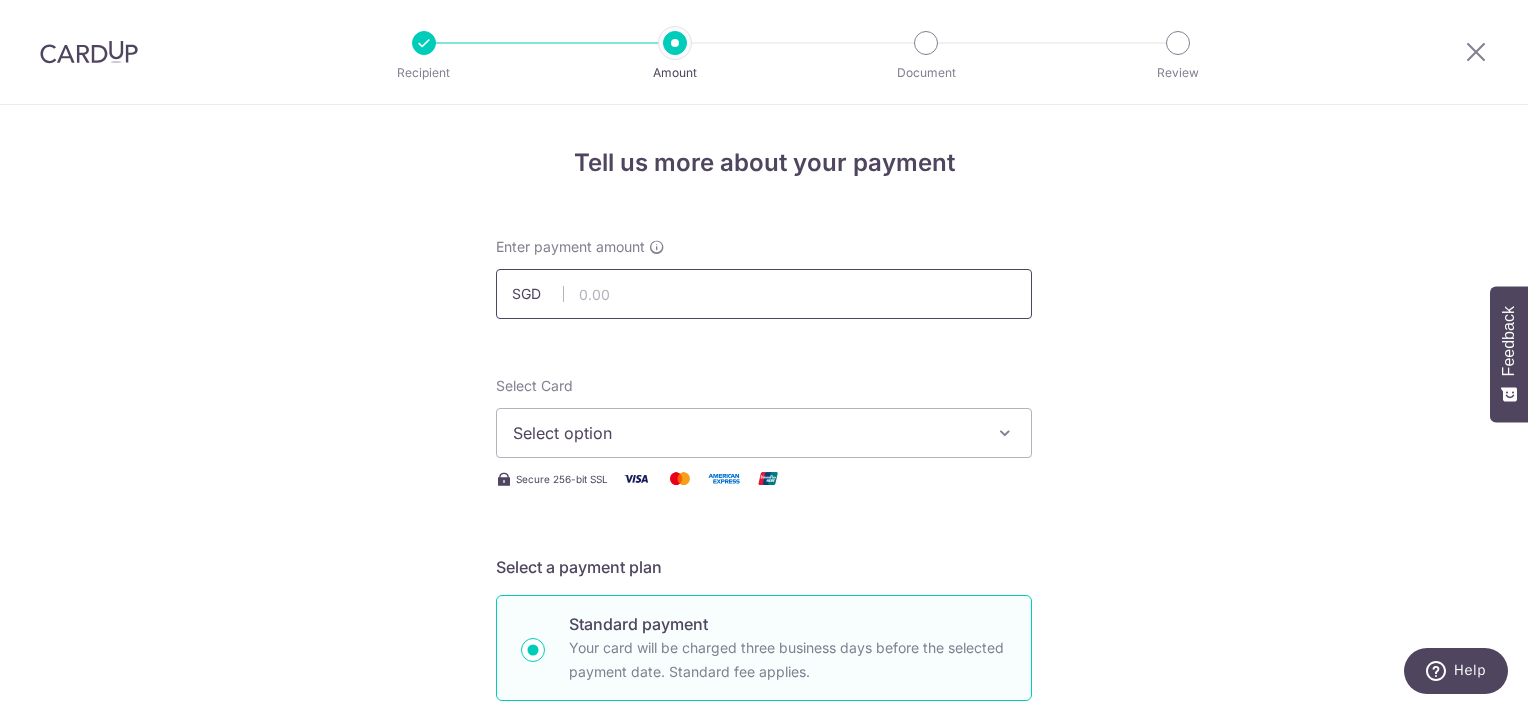type on "4,860.00" 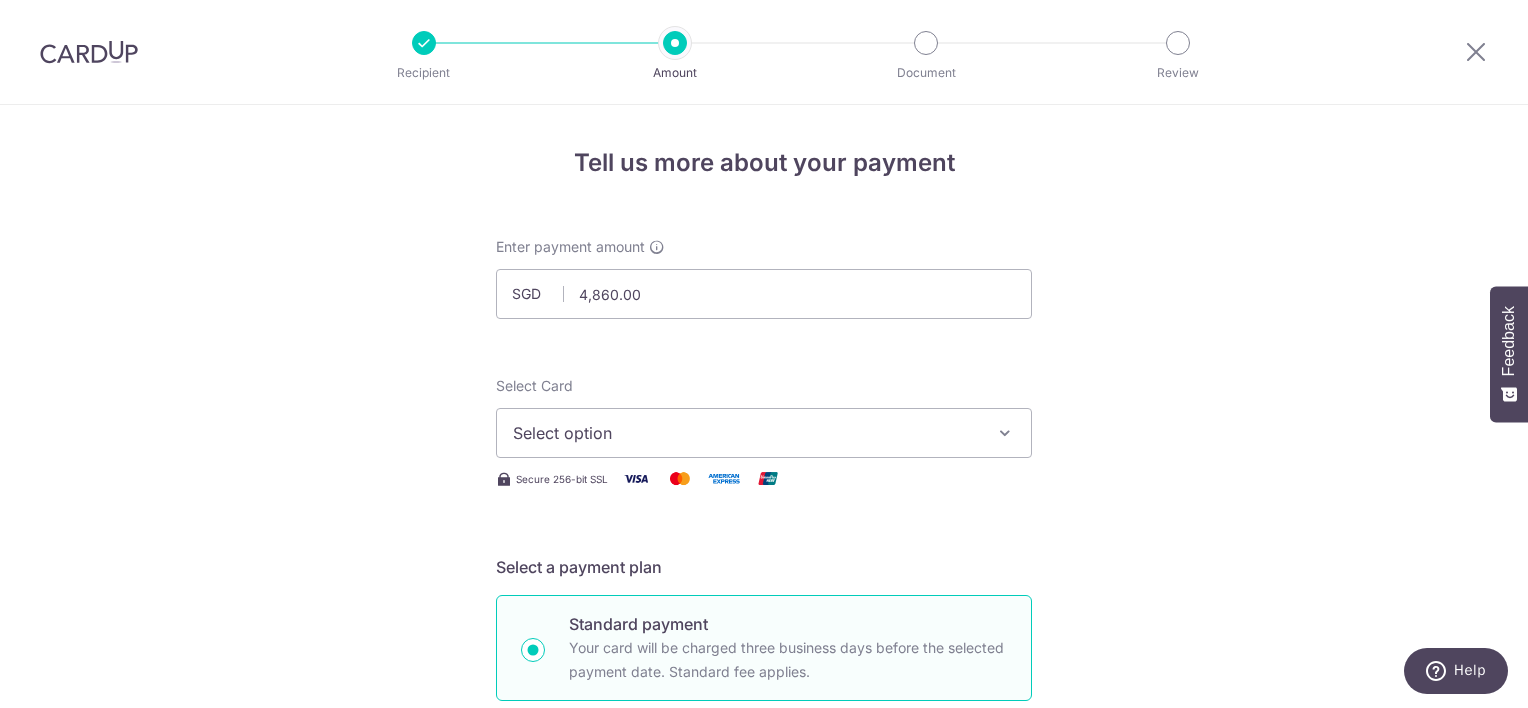 type on "IN250500016" 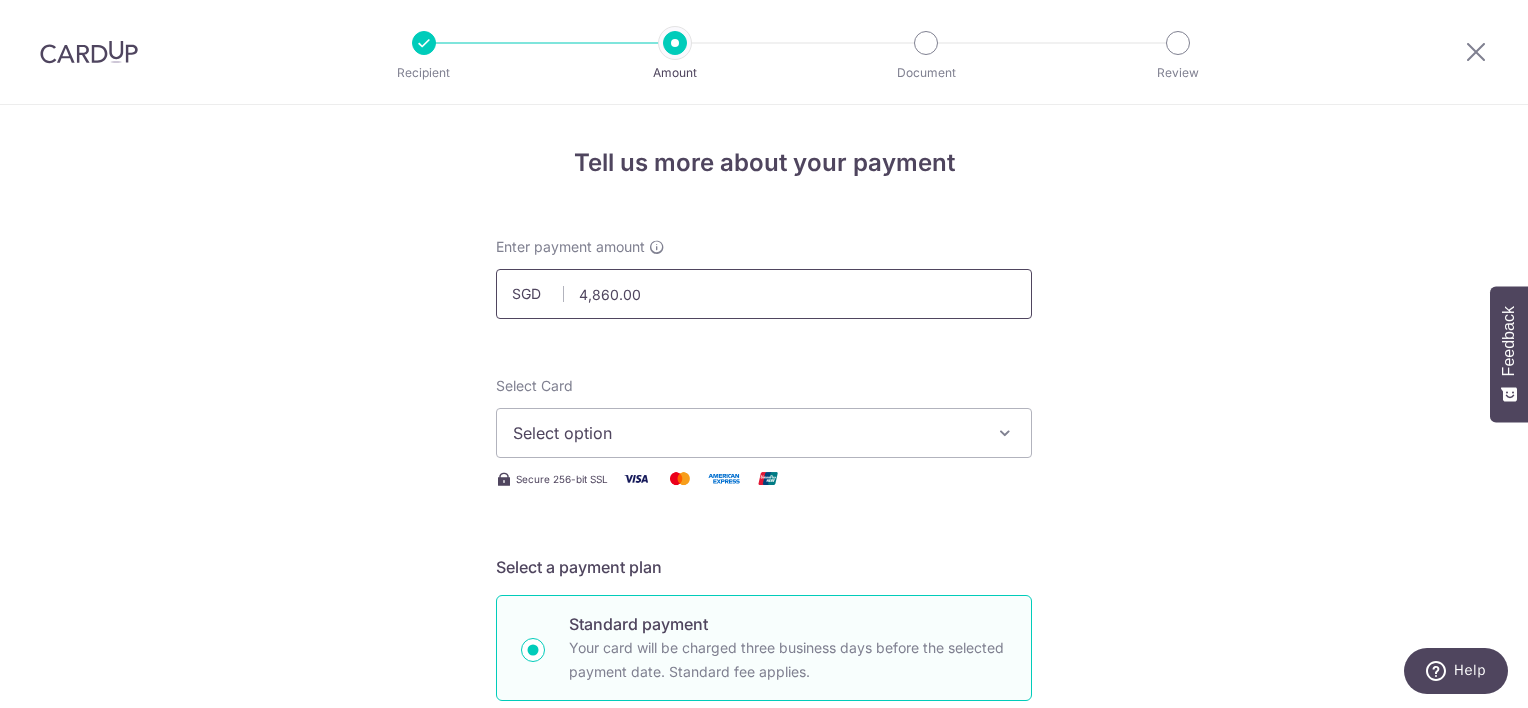 scroll, scrollTop: 568, scrollLeft: 0, axis: vertical 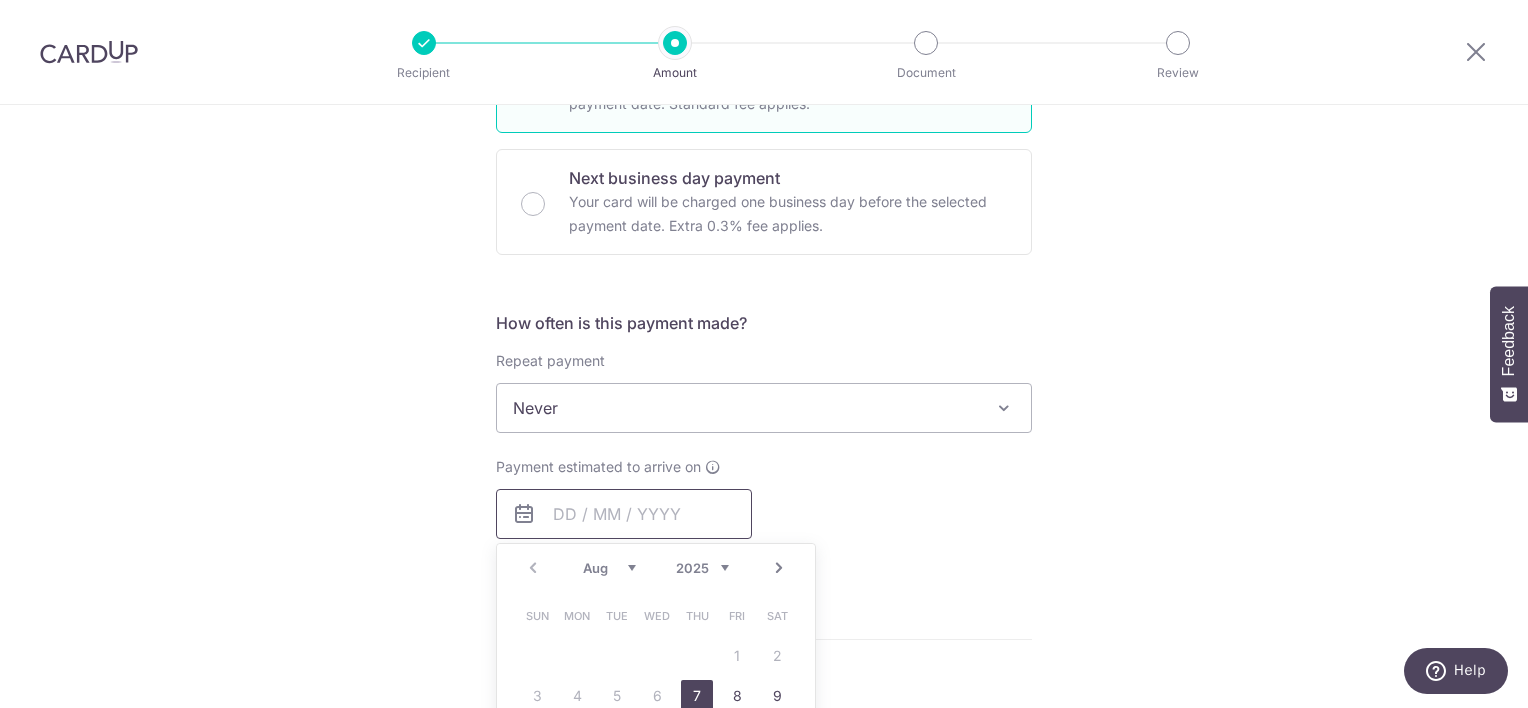 type on "4,860.00" 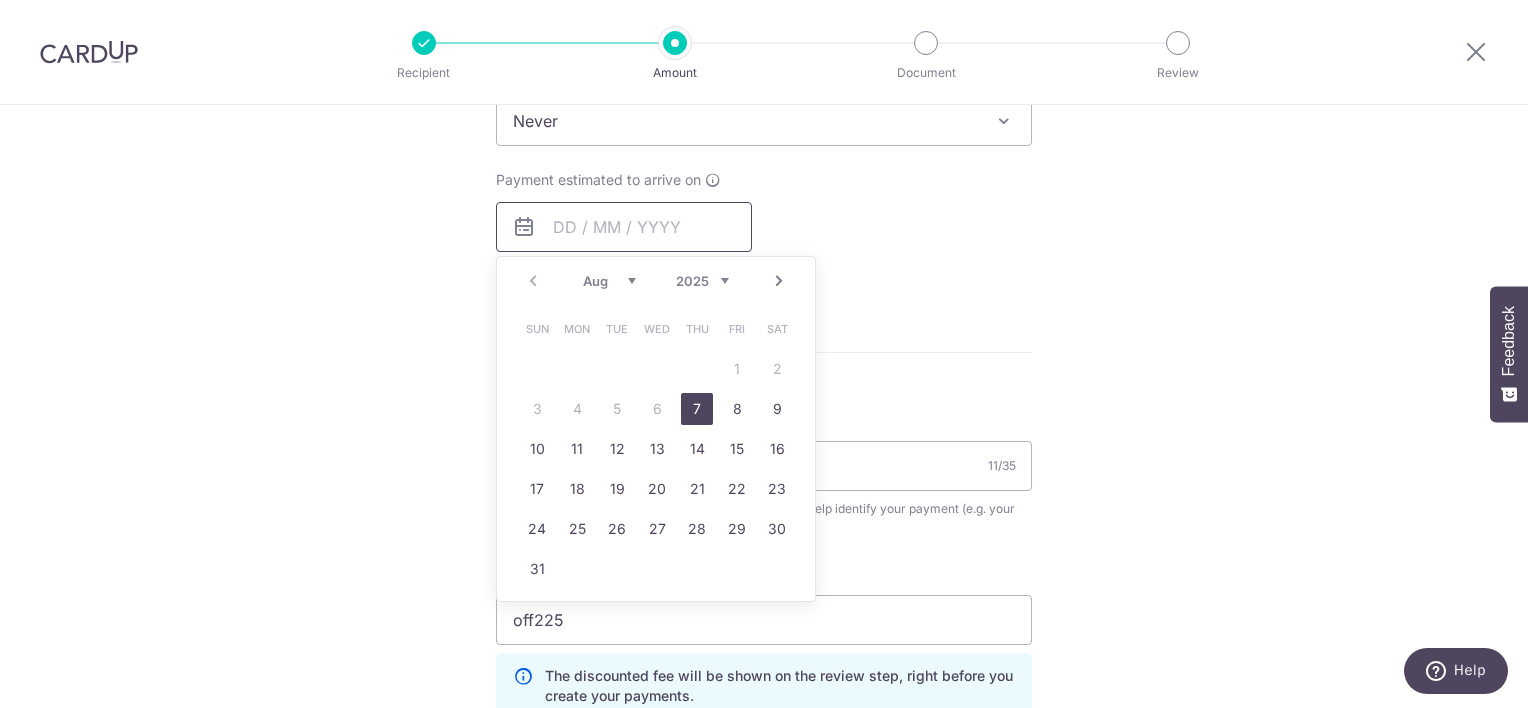 scroll, scrollTop: 868, scrollLeft: 0, axis: vertical 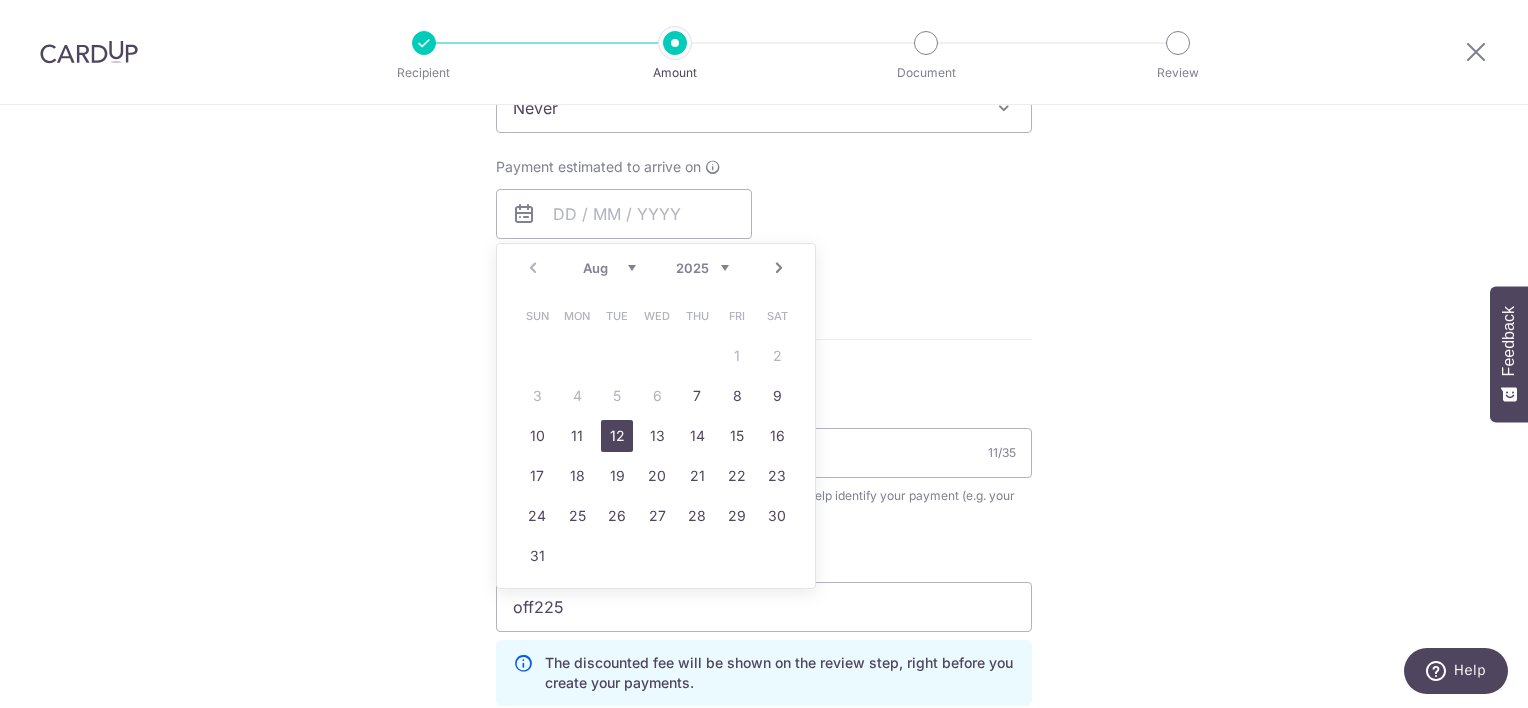 click on "12" at bounding box center (617, 436) 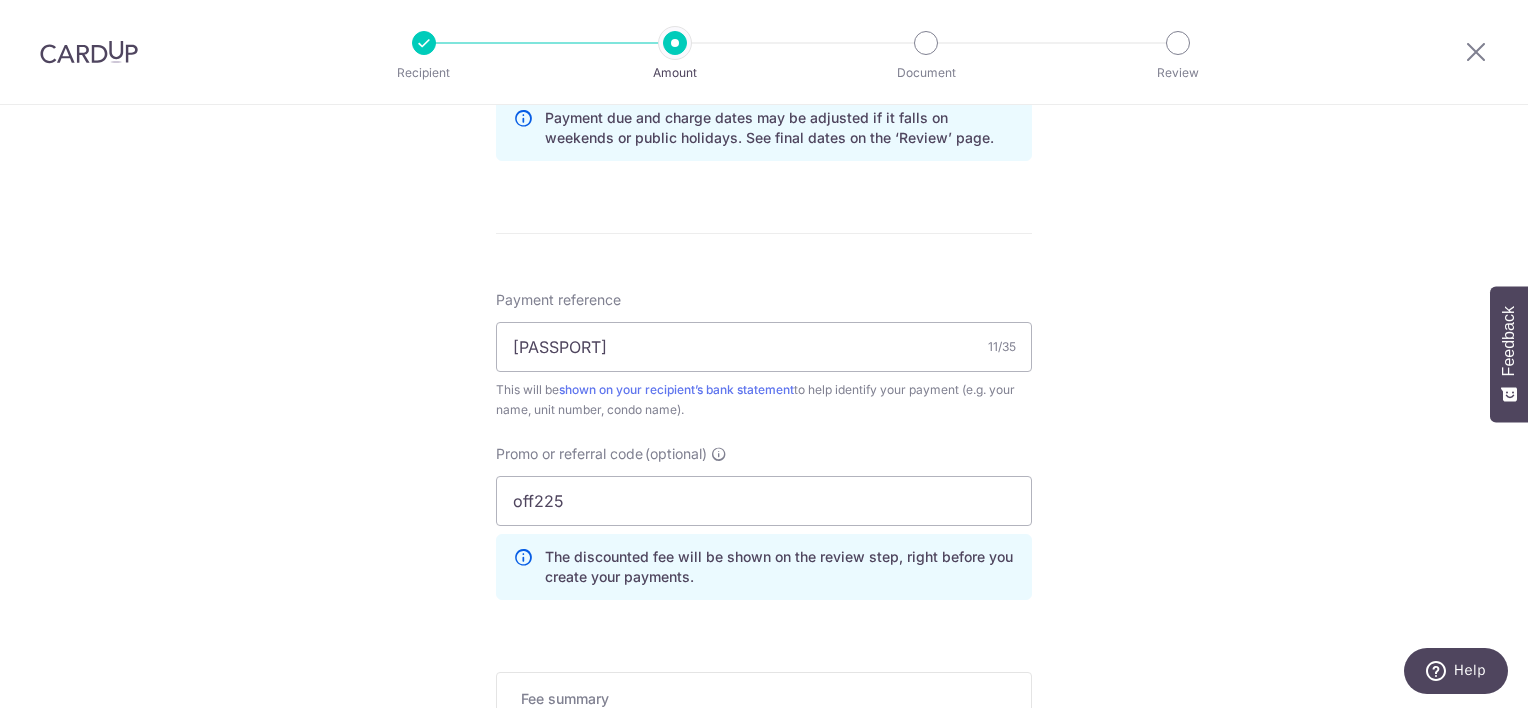 scroll, scrollTop: 1068, scrollLeft: 0, axis: vertical 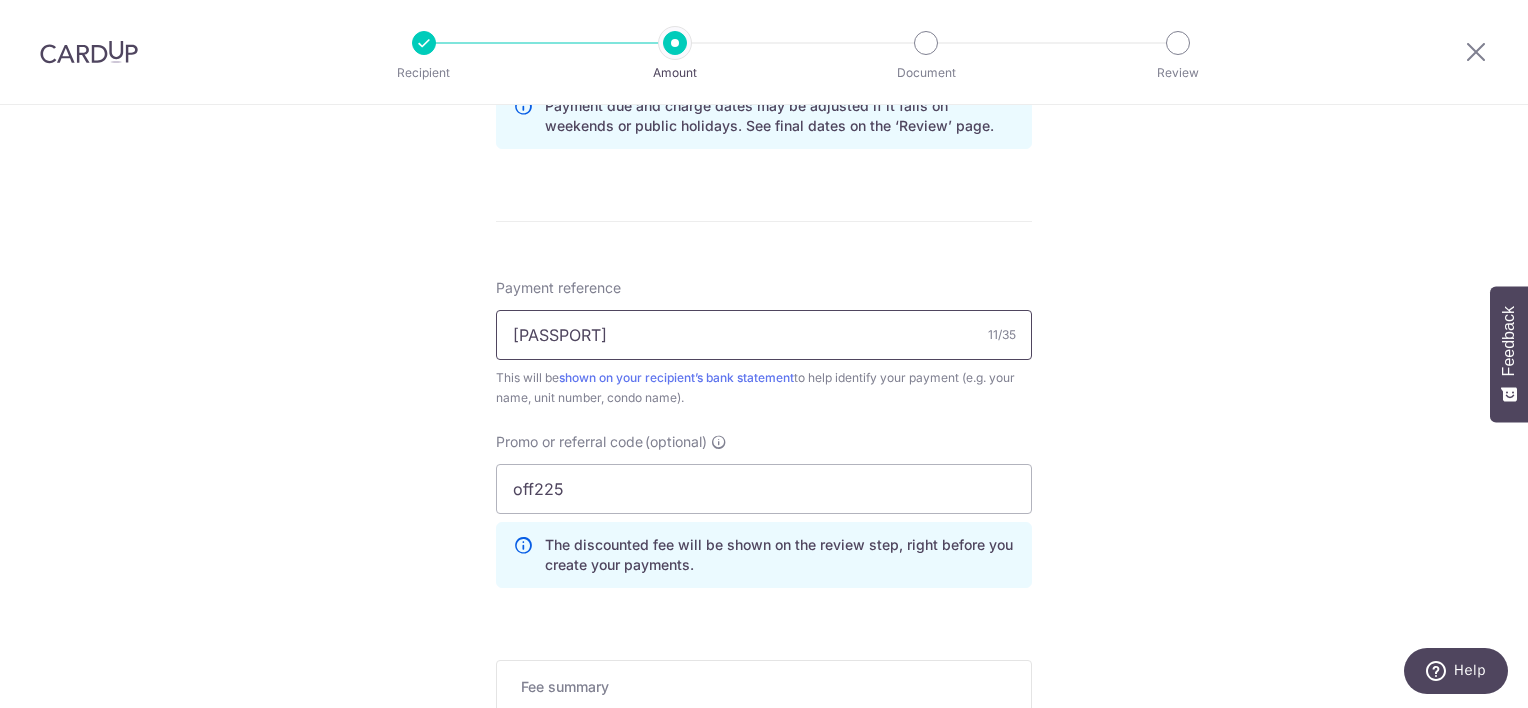 click on "IN250500016" at bounding box center [764, 335] 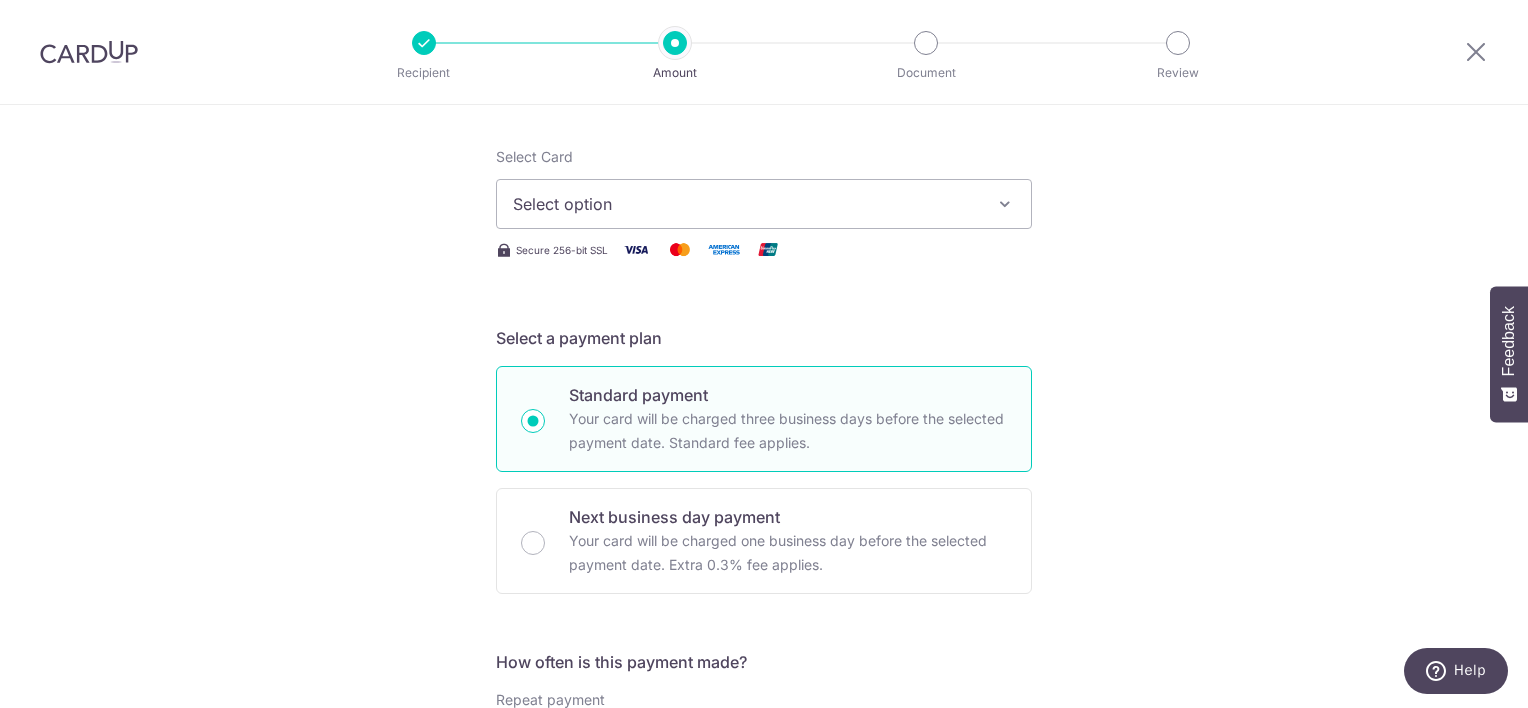 scroll, scrollTop: 68, scrollLeft: 0, axis: vertical 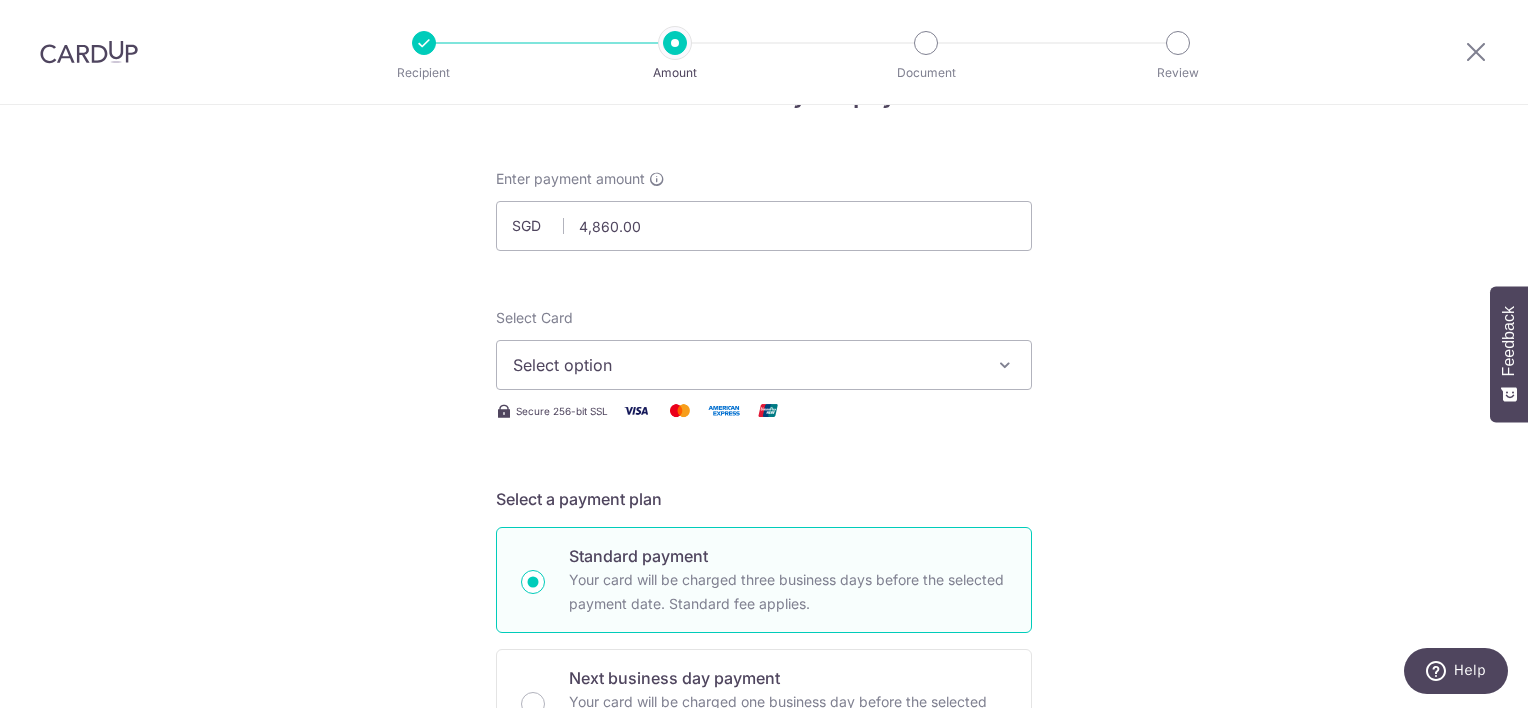 type on "IN250800016" 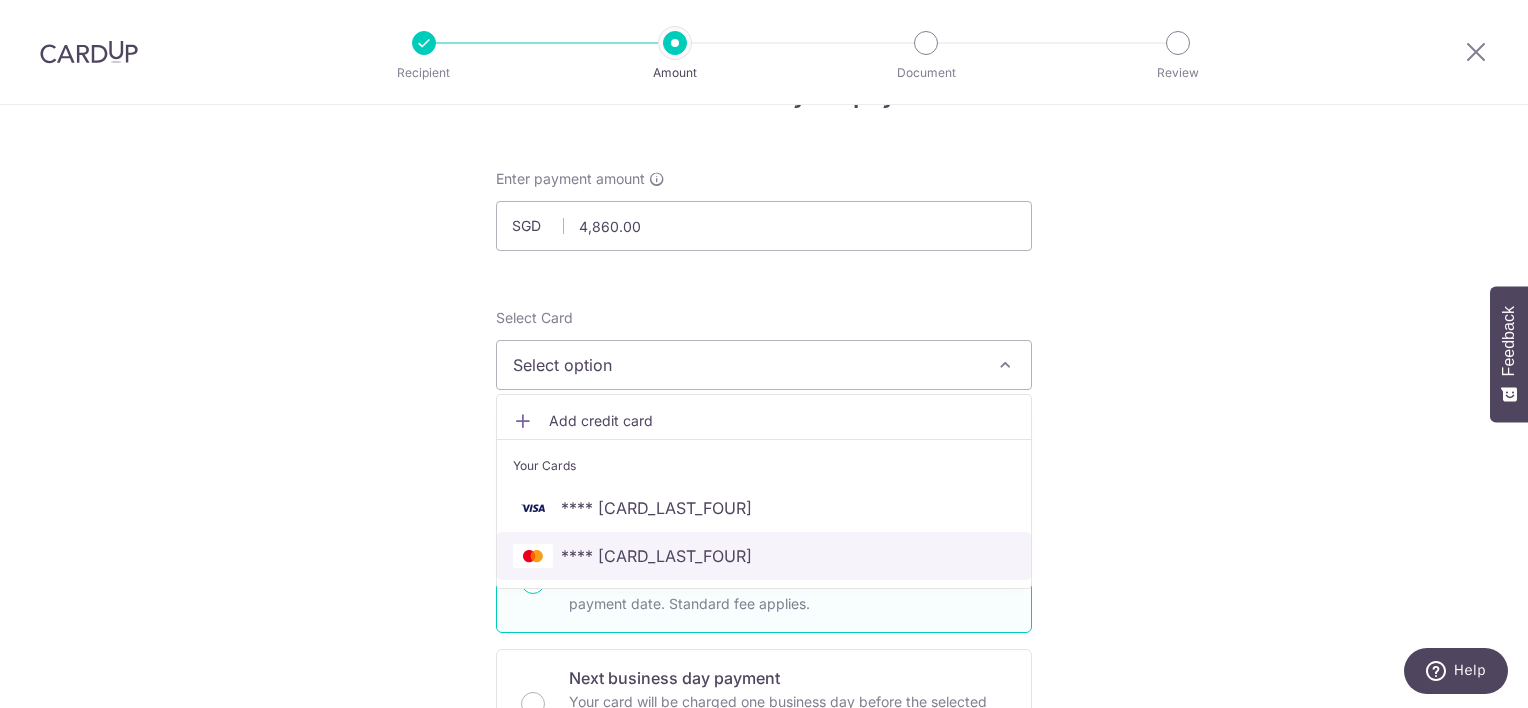 click on "**** [CREDIT_CARD]" at bounding box center (764, 556) 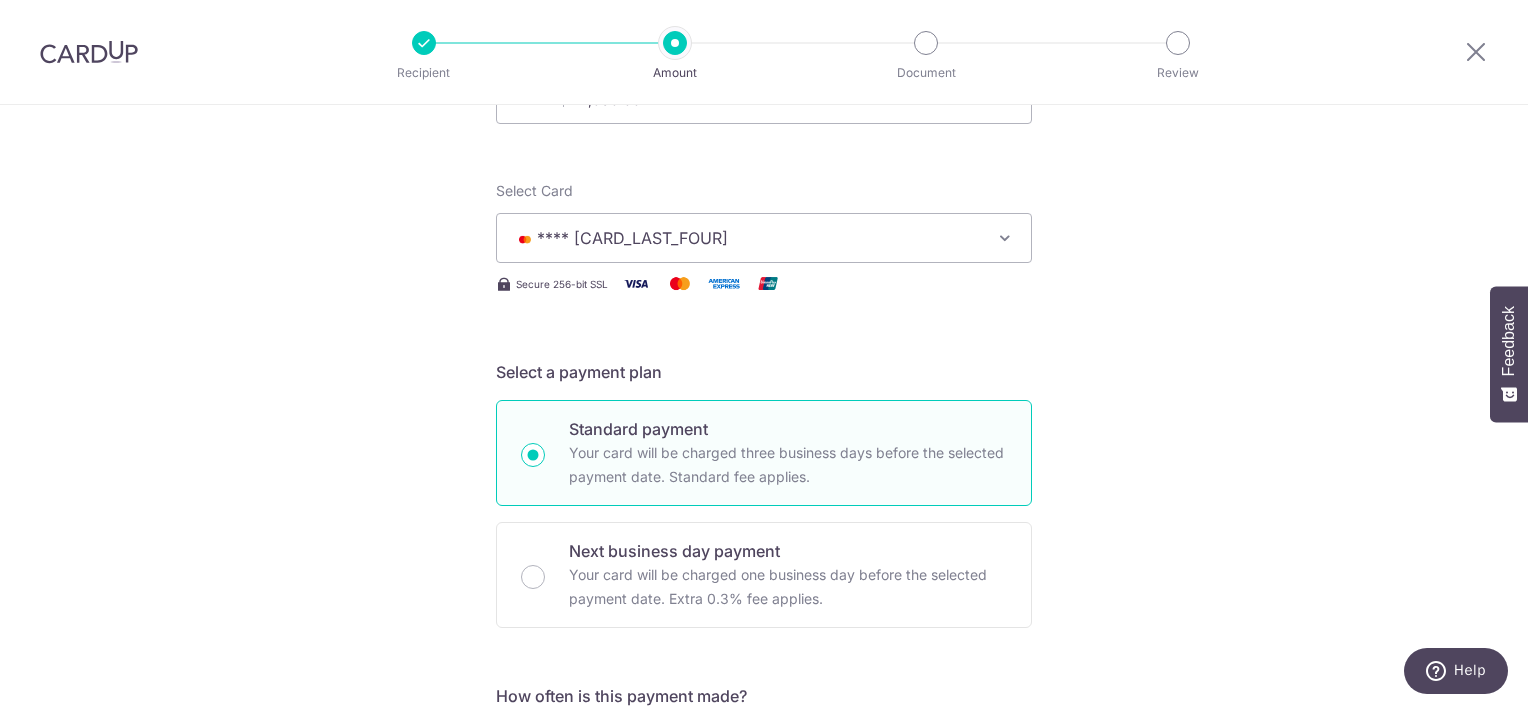 scroll, scrollTop: 68, scrollLeft: 0, axis: vertical 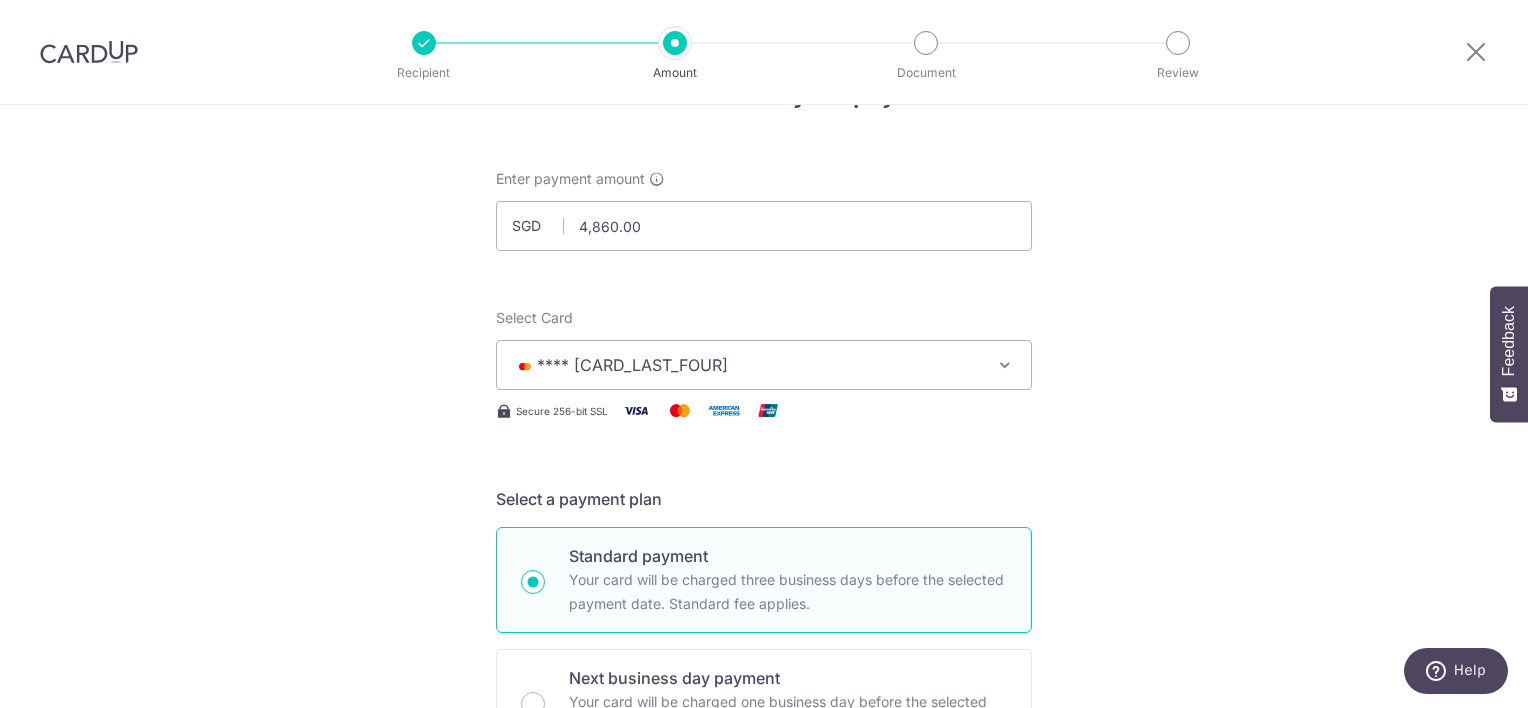 click at bounding box center [1005, 365] 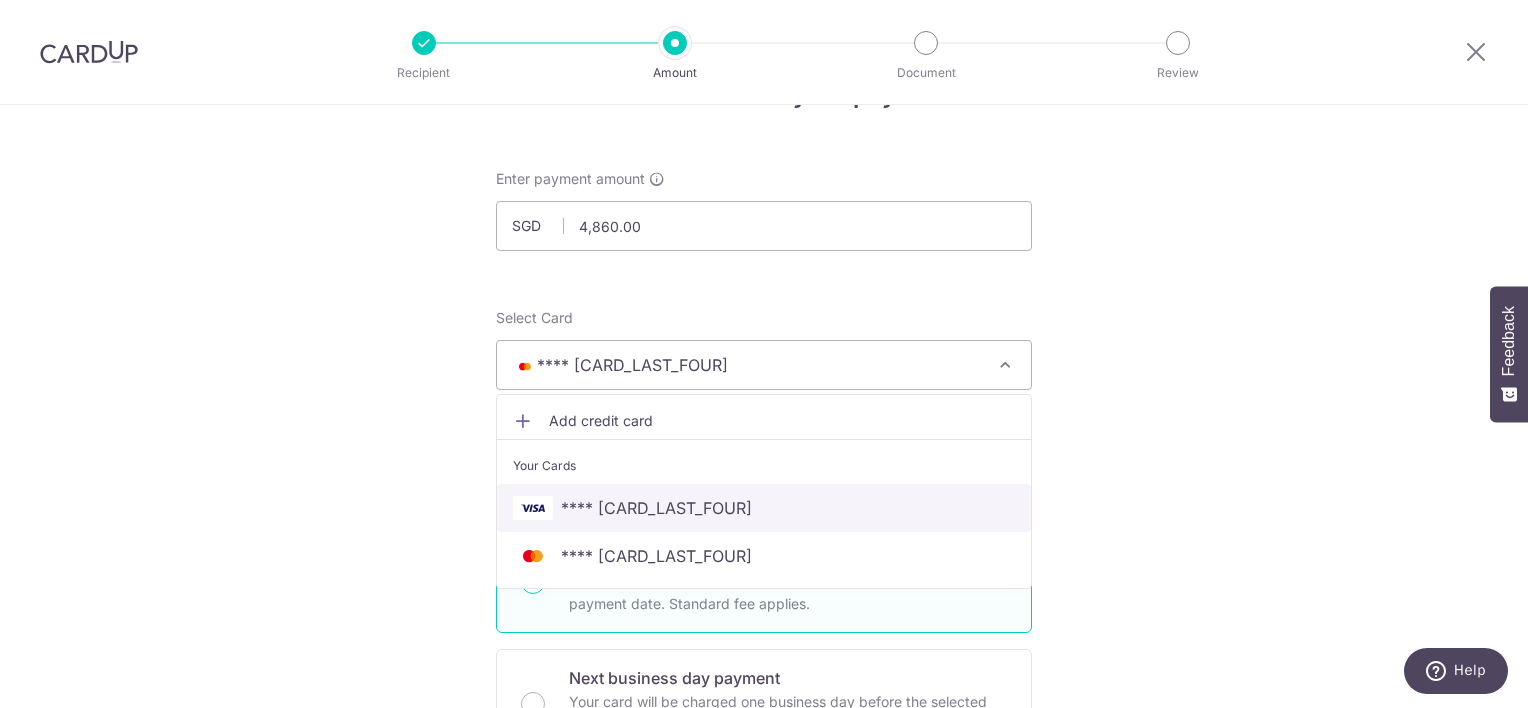 click on "**** [CREDIT_CARD]" at bounding box center (764, 508) 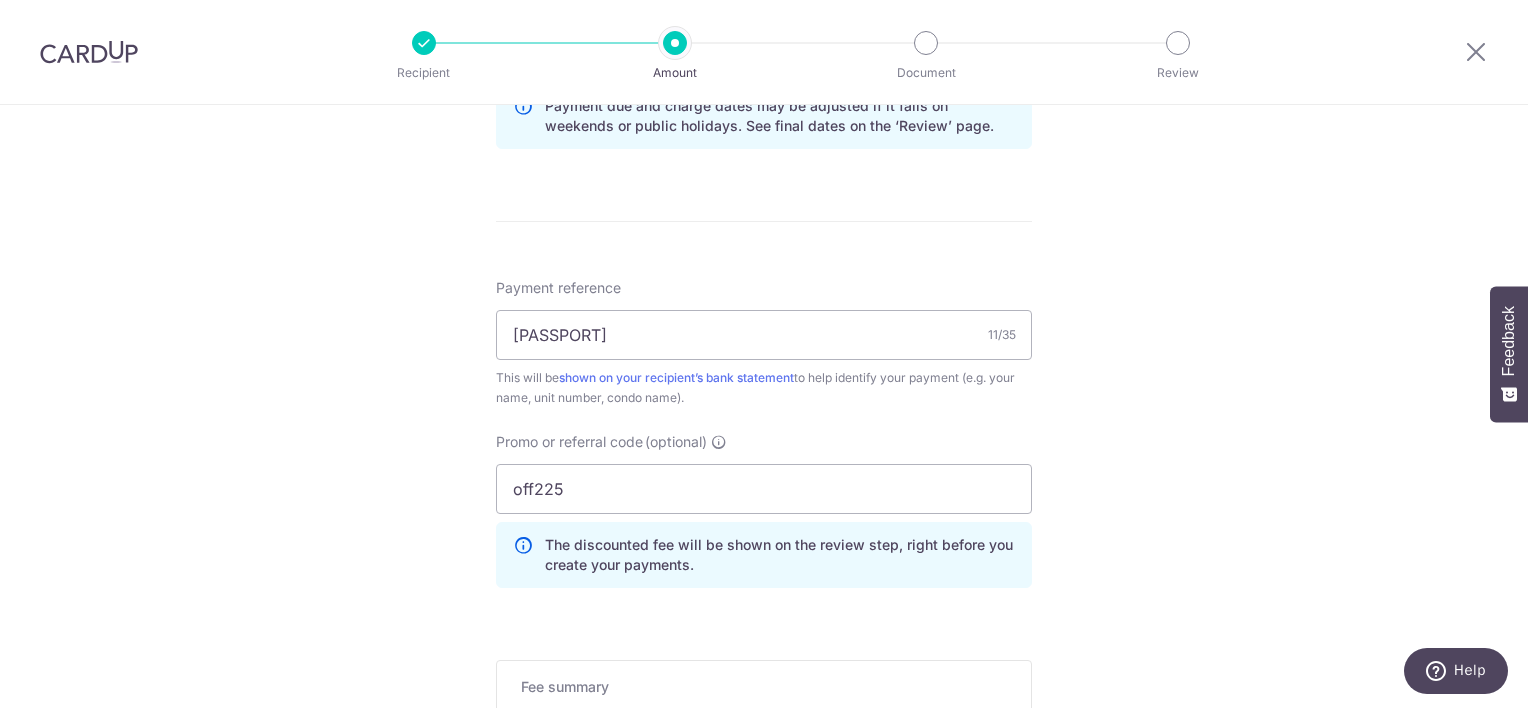 scroll, scrollTop: 1368, scrollLeft: 0, axis: vertical 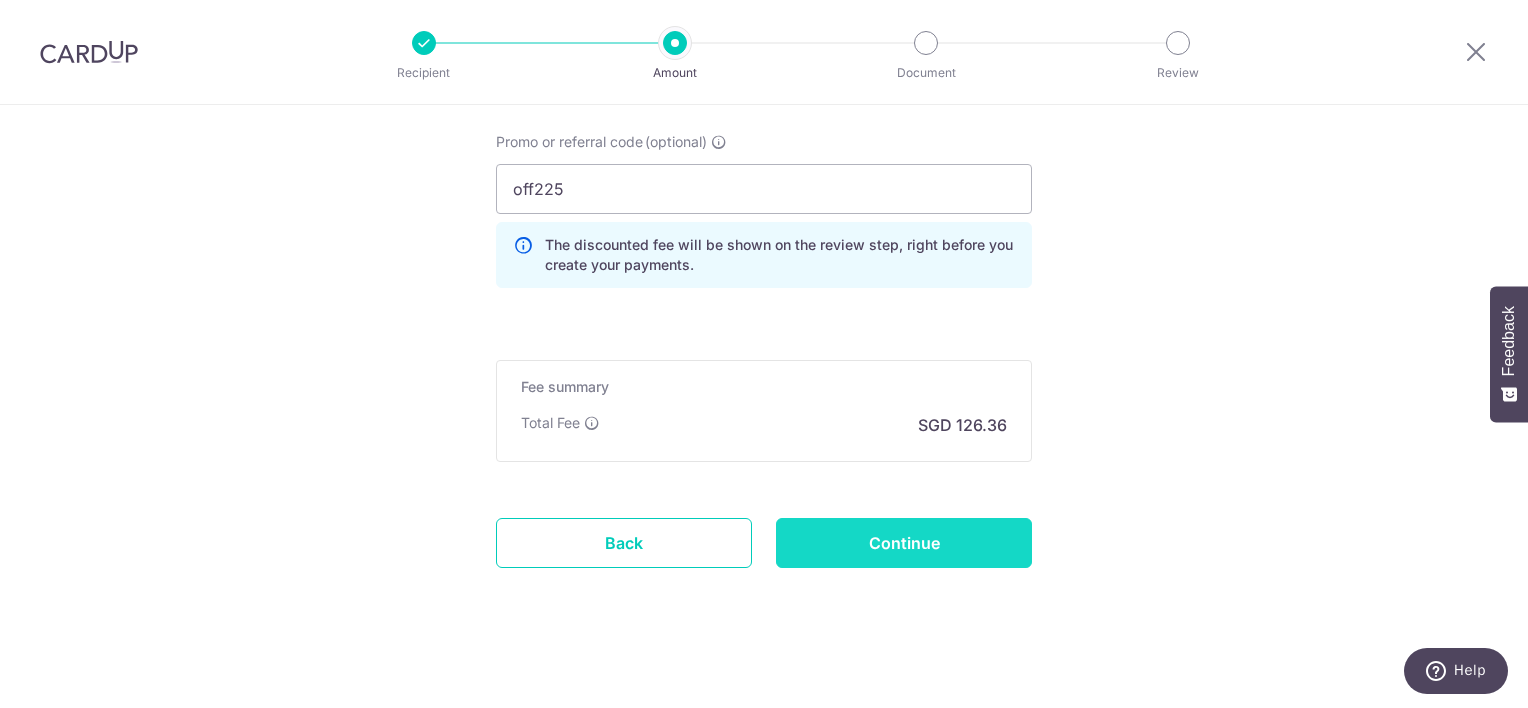 click on "Continue" at bounding box center (904, 543) 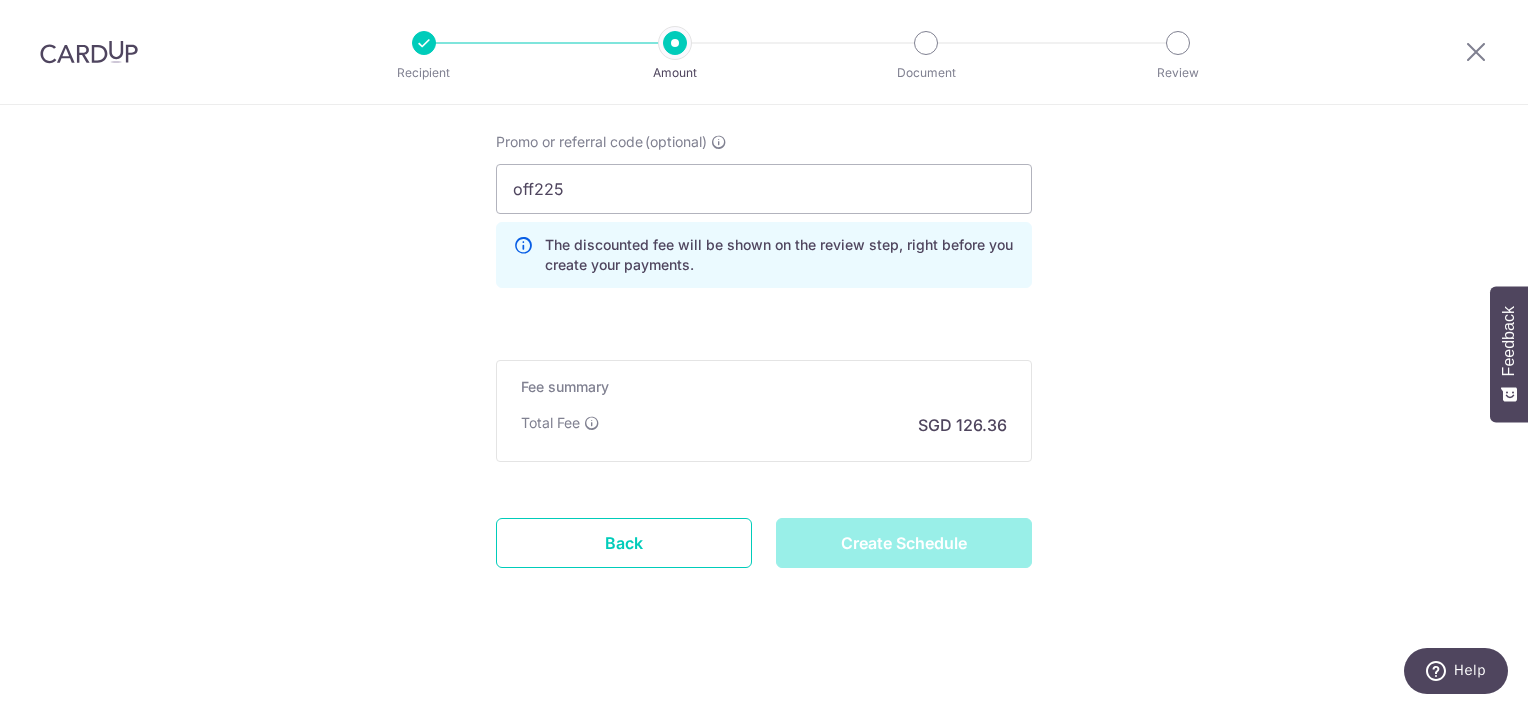 type on "Create Schedule" 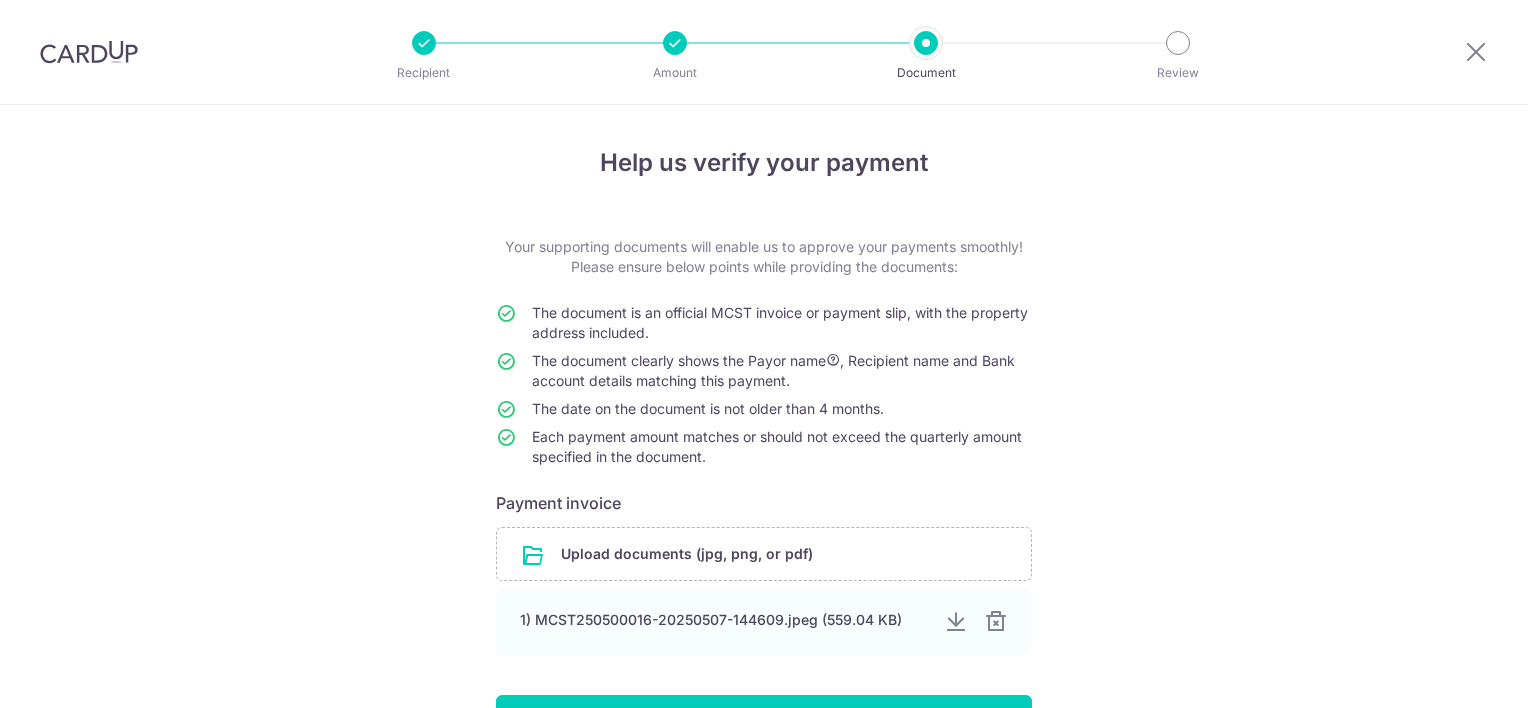 scroll, scrollTop: 0, scrollLeft: 0, axis: both 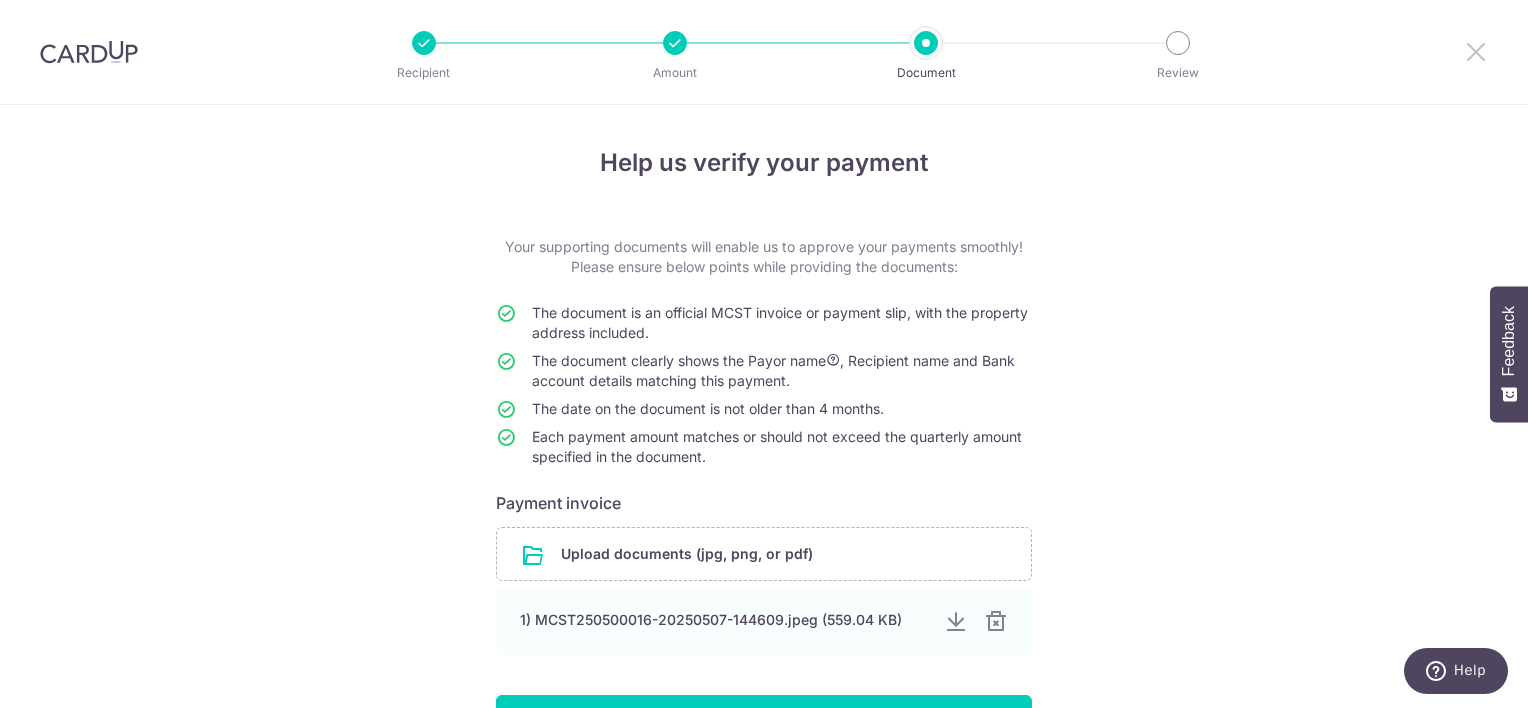 click at bounding box center (1476, 51) 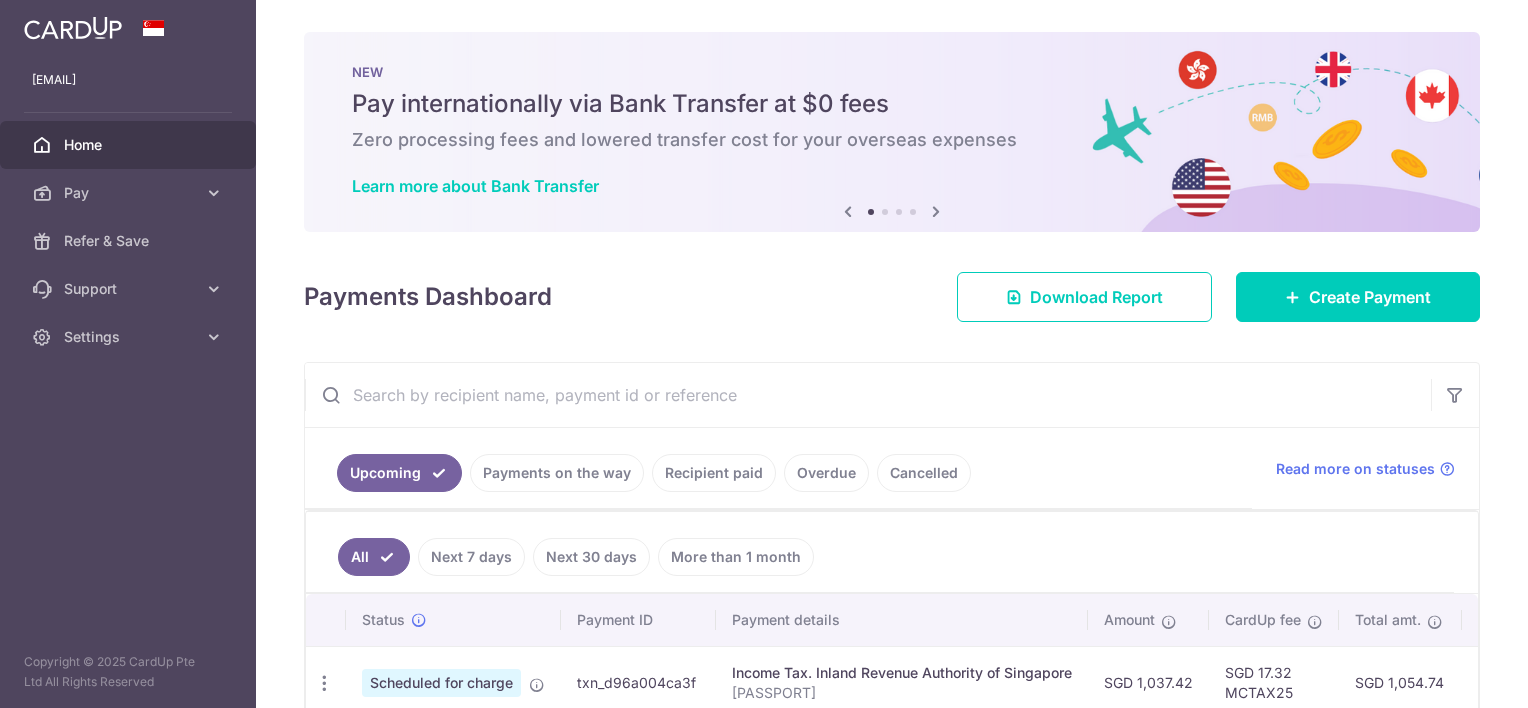 scroll, scrollTop: 0, scrollLeft: 0, axis: both 